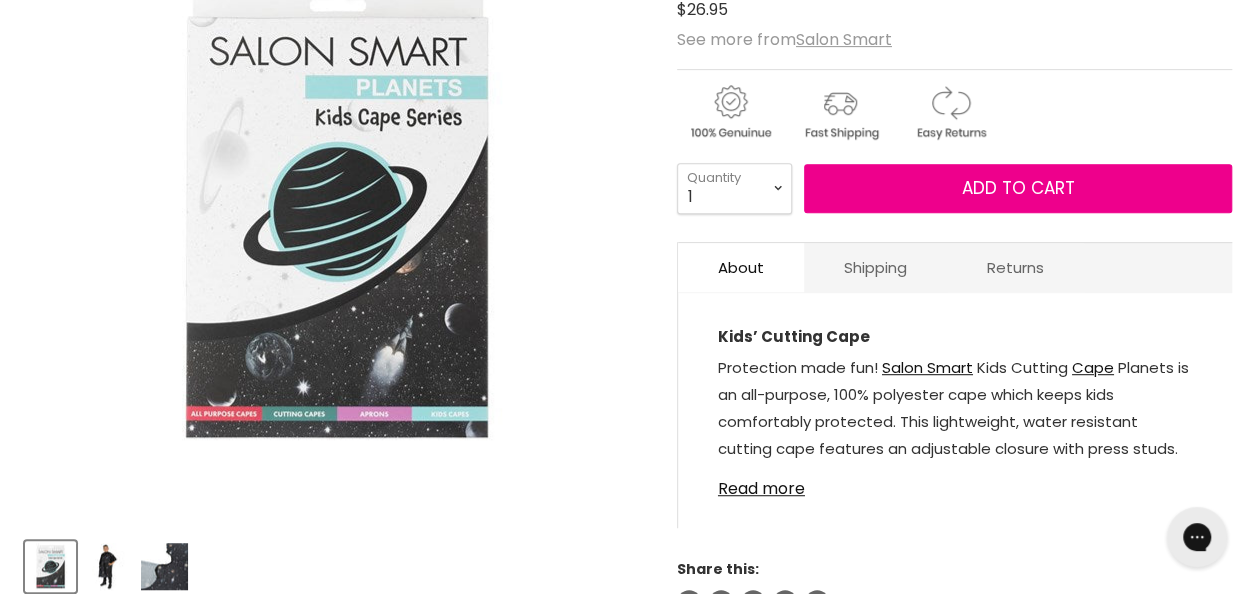scroll, scrollTop: 0, scrollLeft: 0, axis: both 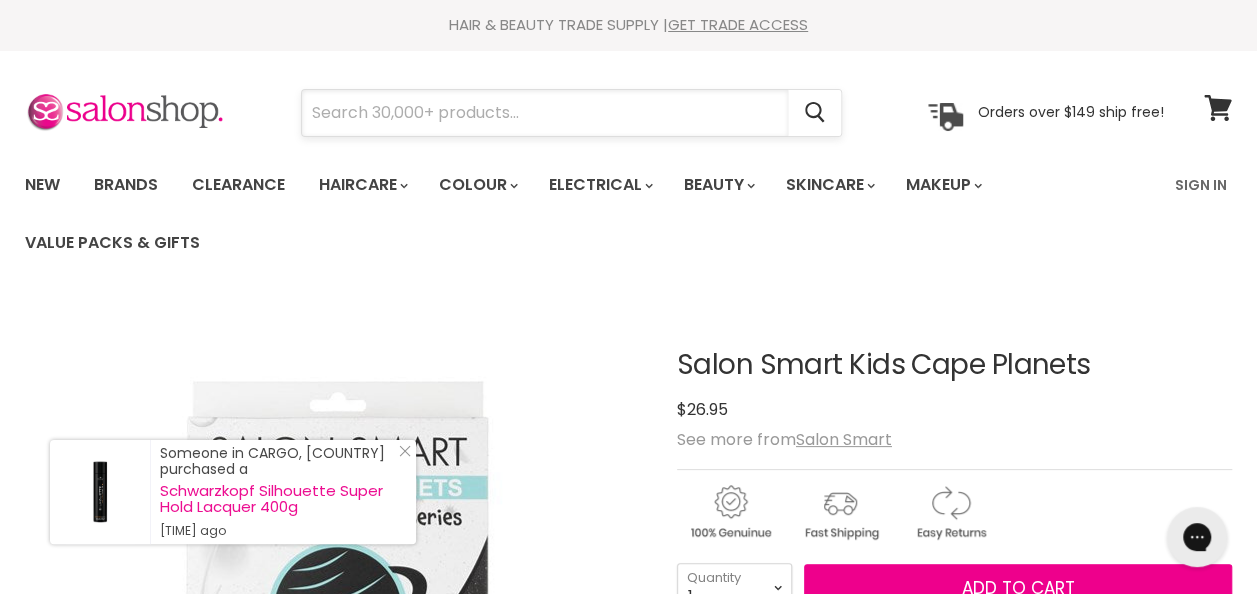 click at bounding box center [545, 113] 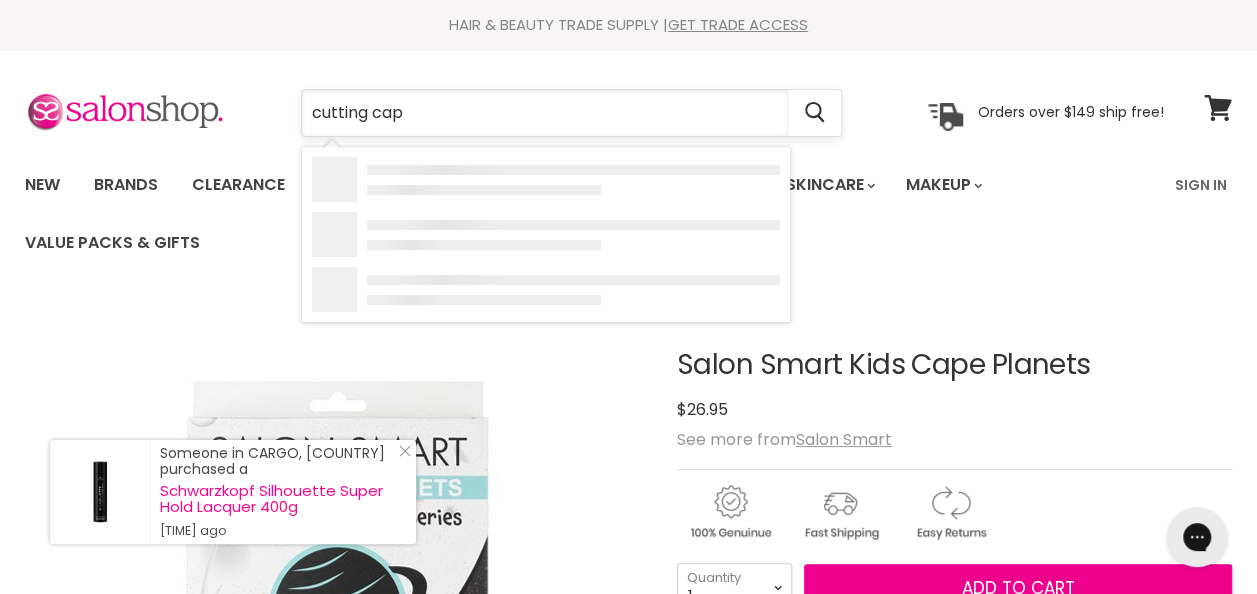 type on "cutting cape" 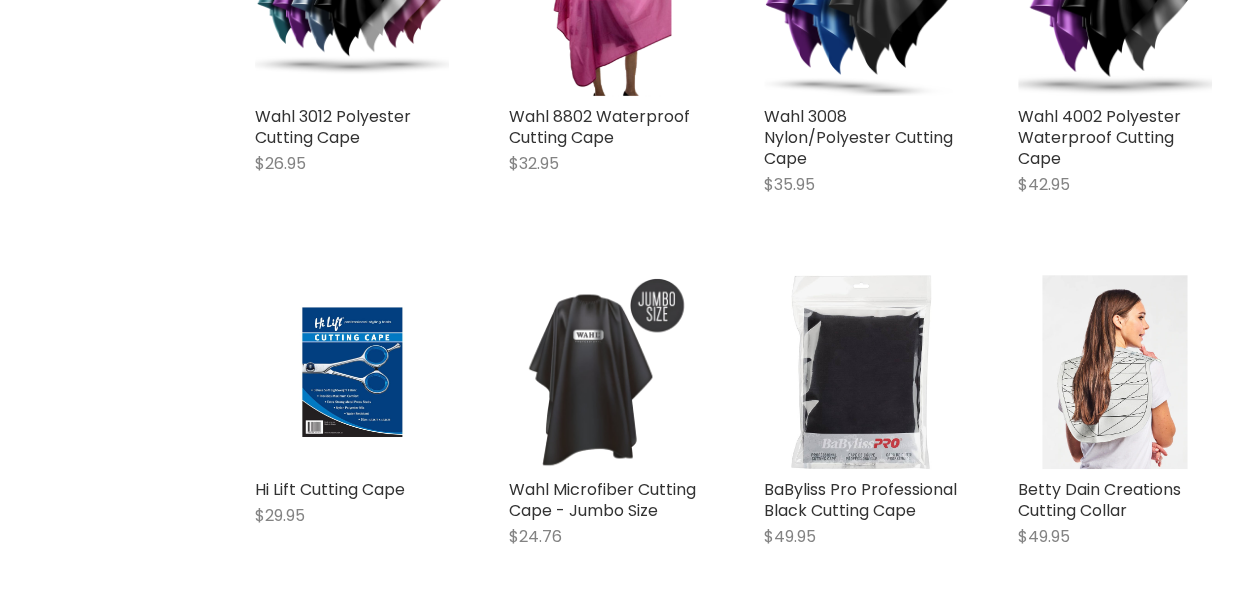 scroll, scrollTop: 700, scrollLeft: 0, axis: vertical 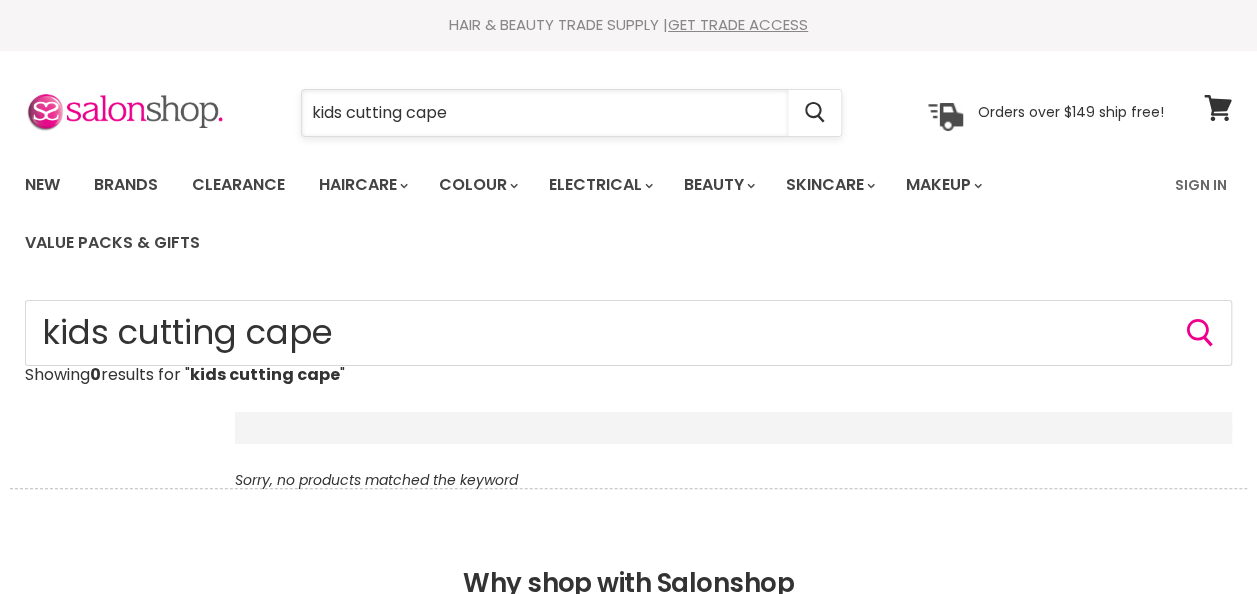 click on "kids cutting cape" at bounding box center (545, 113) 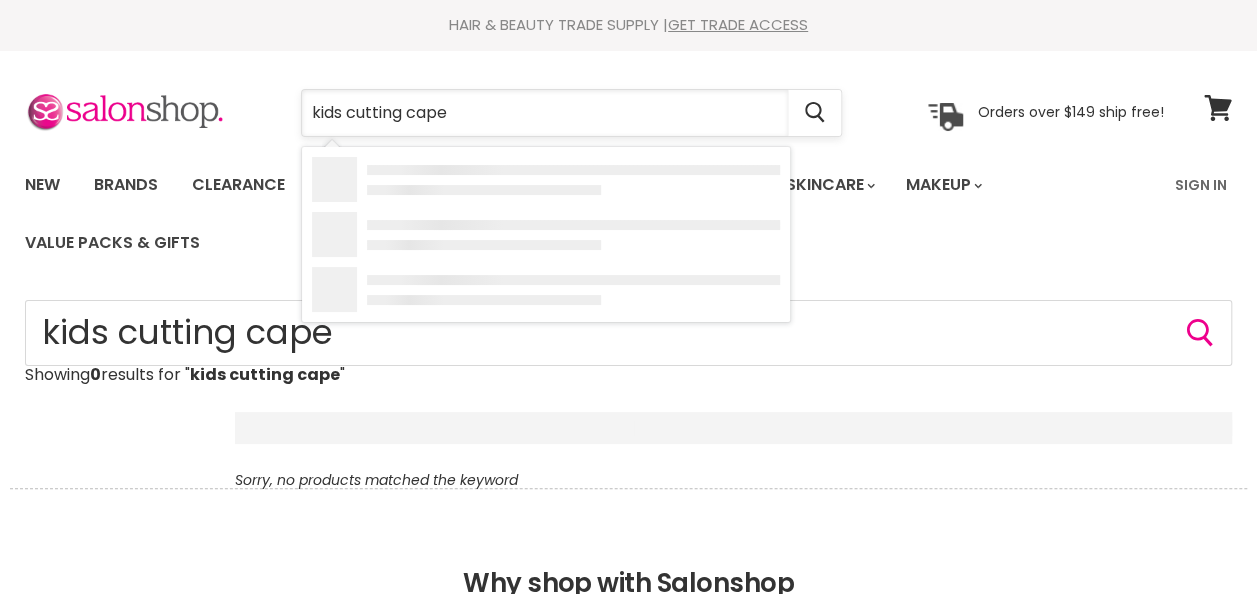 click on "kids cutting cape" at bounding box center (545, 113) 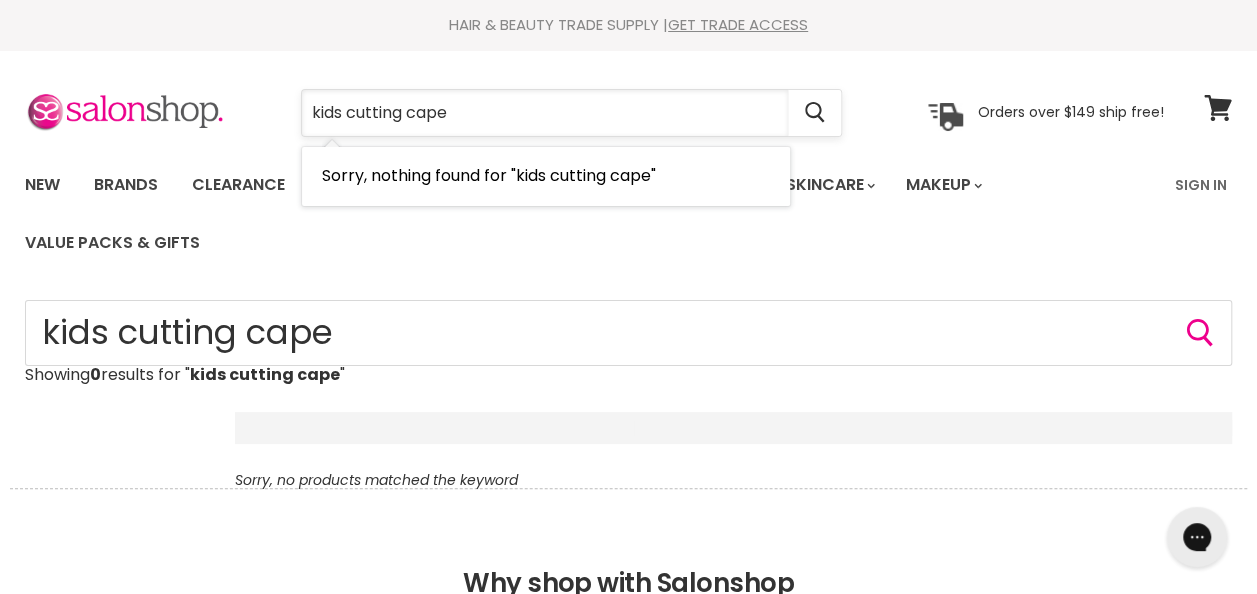 scroll, scrollTop: 0, scrollLeft: 0, axis: both 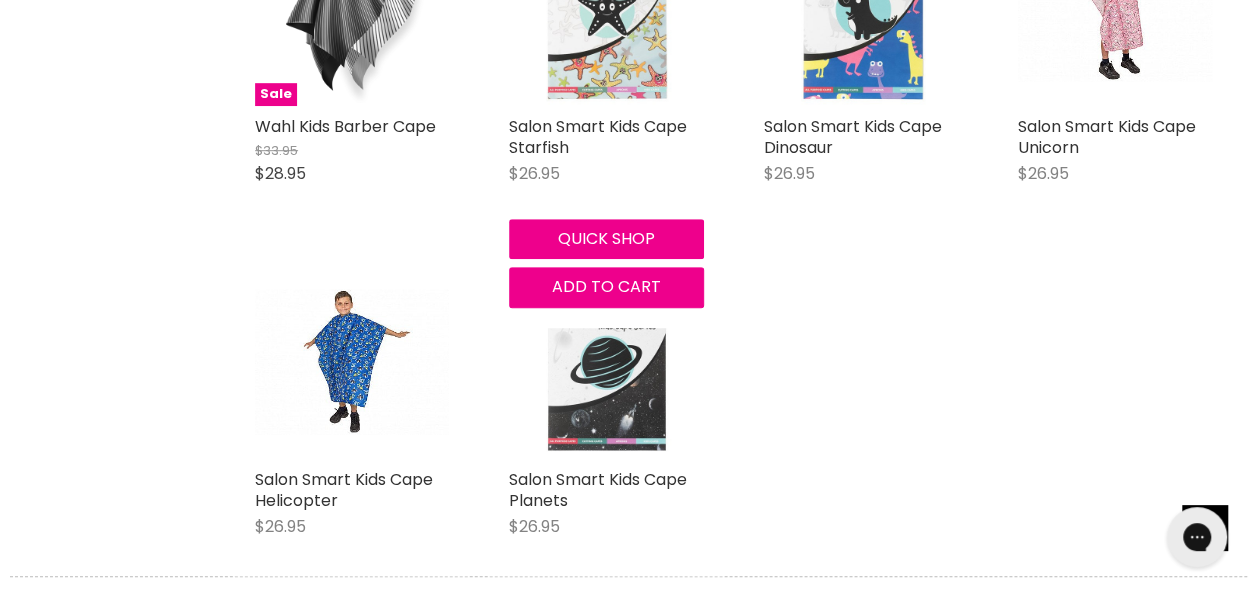 click on "Salon Smart Kids Cape Starfish $26.95 Salon Smart Quick shop Add to cart" at bounding box center [606, 110] 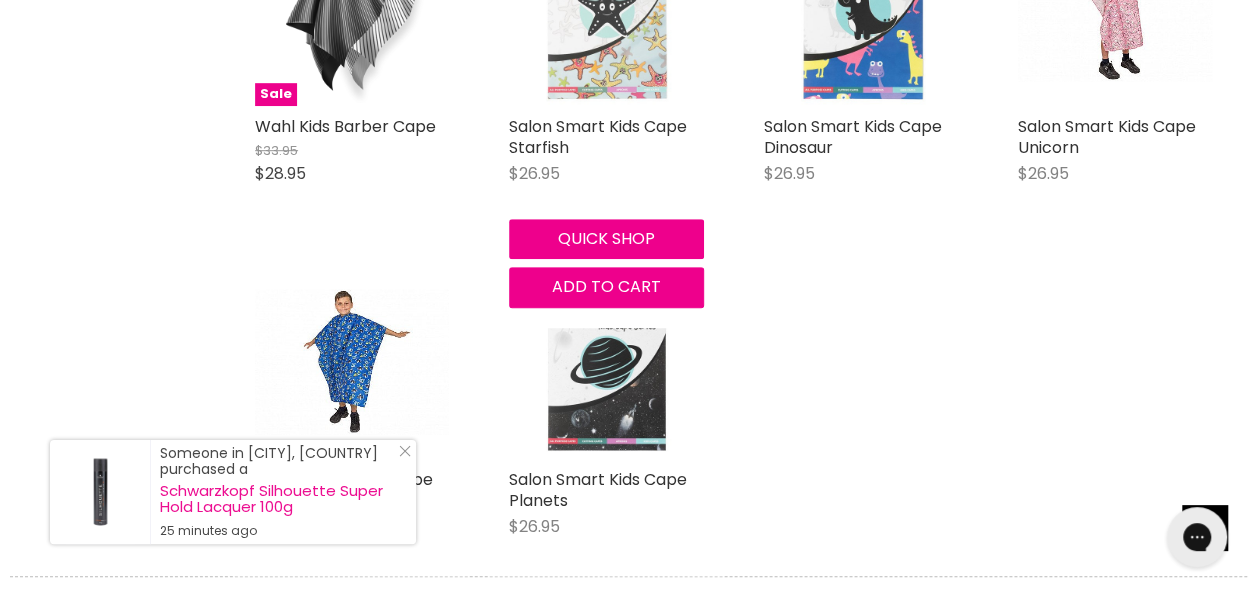click at bounding box center (606, 9) 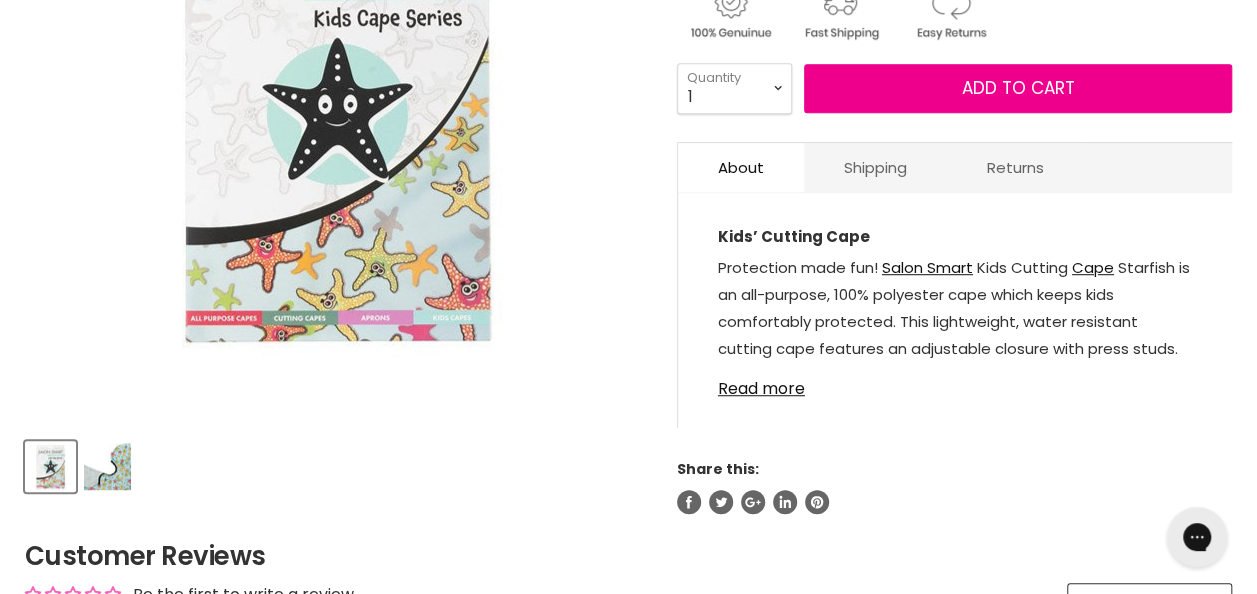 scroll, scrollTop: 0, scrollLeft: 0, axis: both 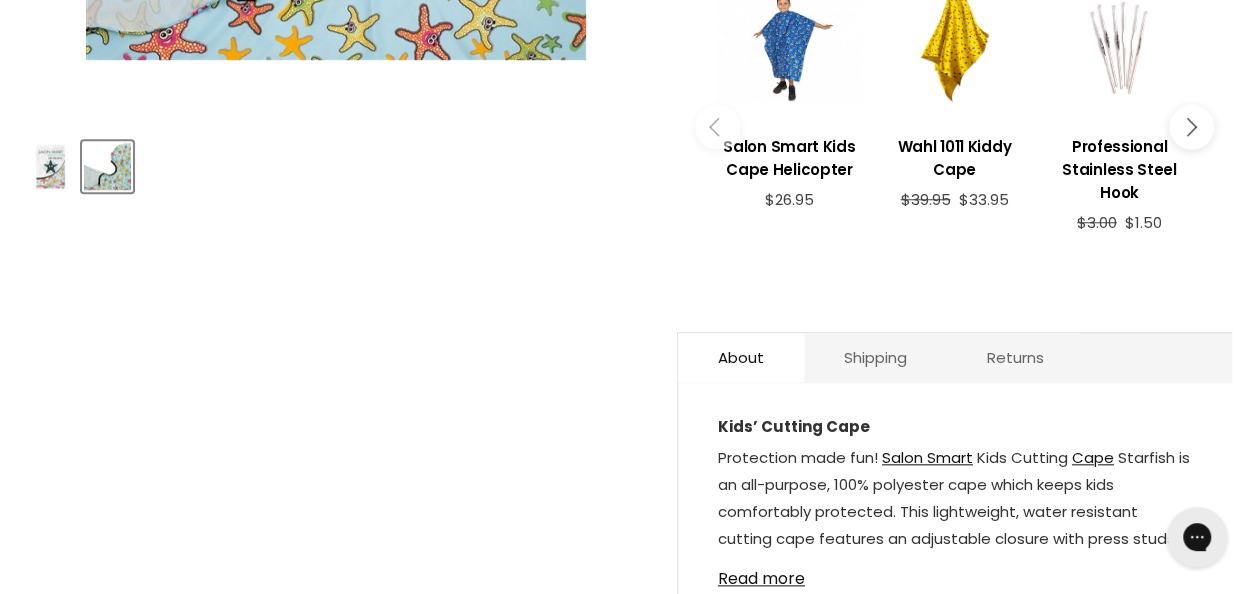 click at bounding box center [1187, 127] 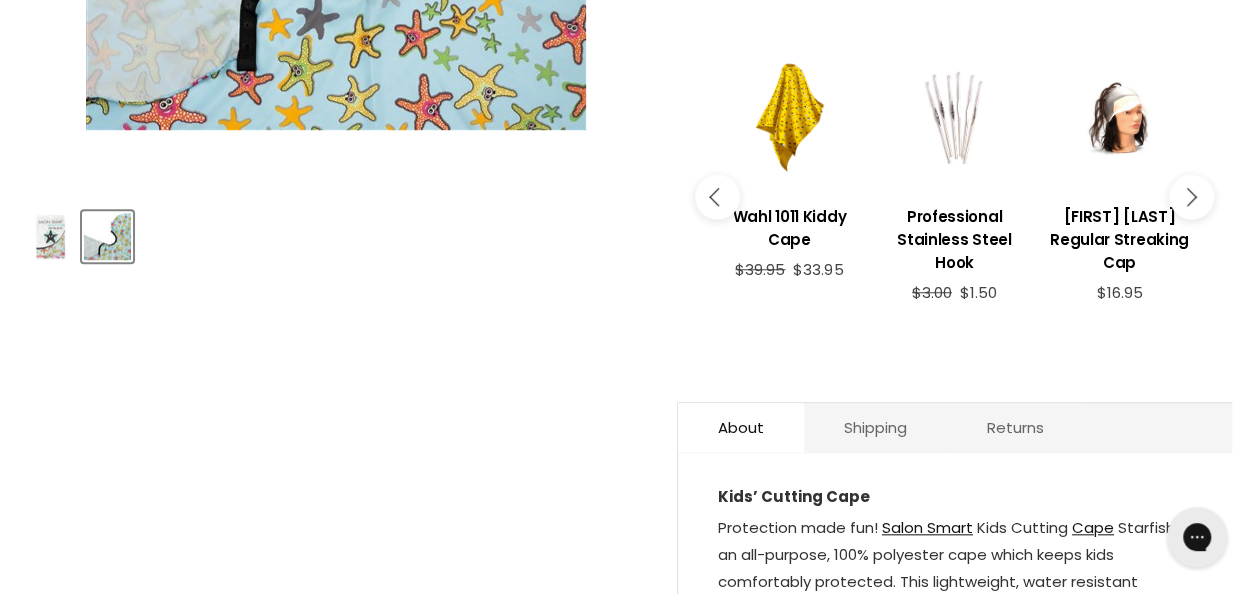 scroll, scrollTop: 700, scrollLeft: 0, axis: vertical 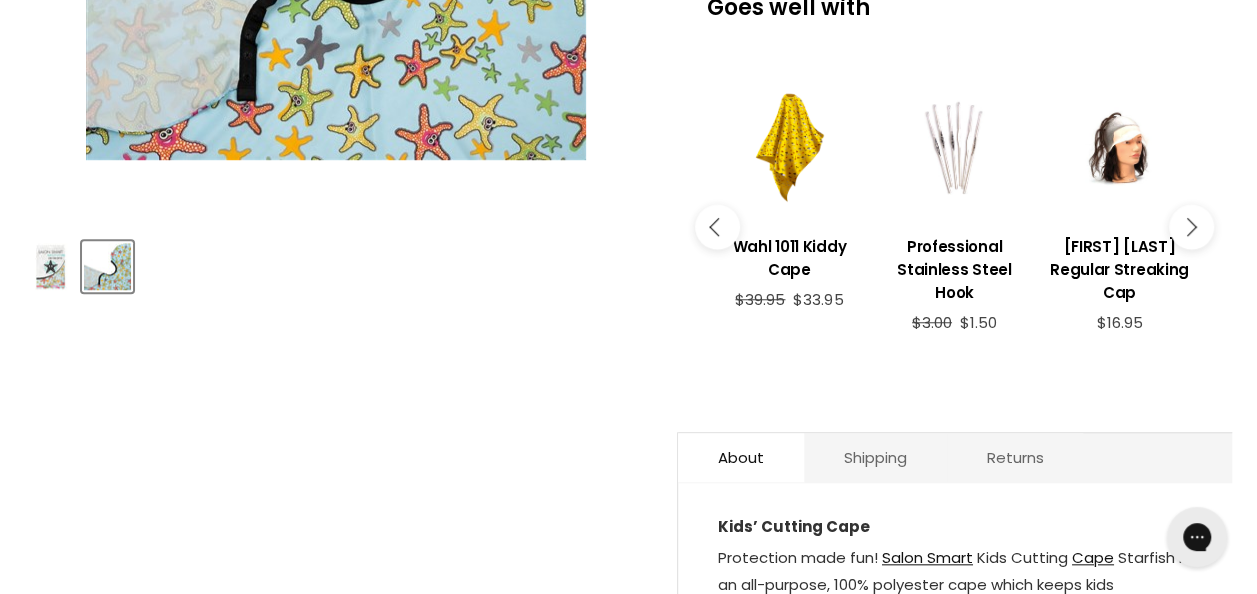 click at bounding box center (1191, 227) 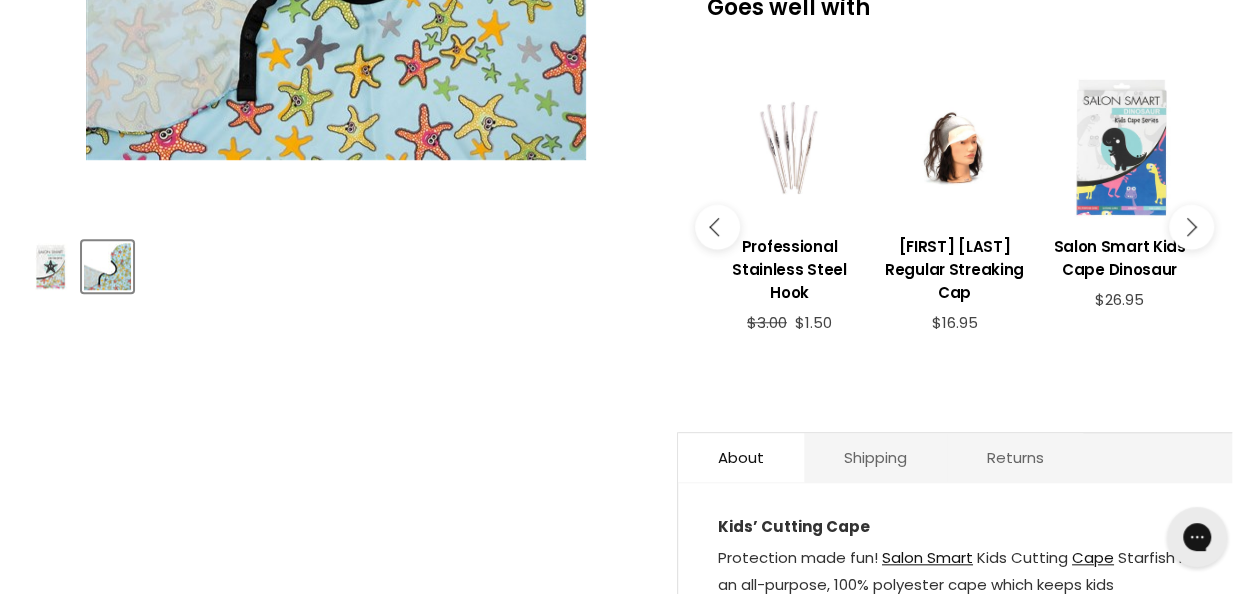 click at bounding box center (1191, 227) 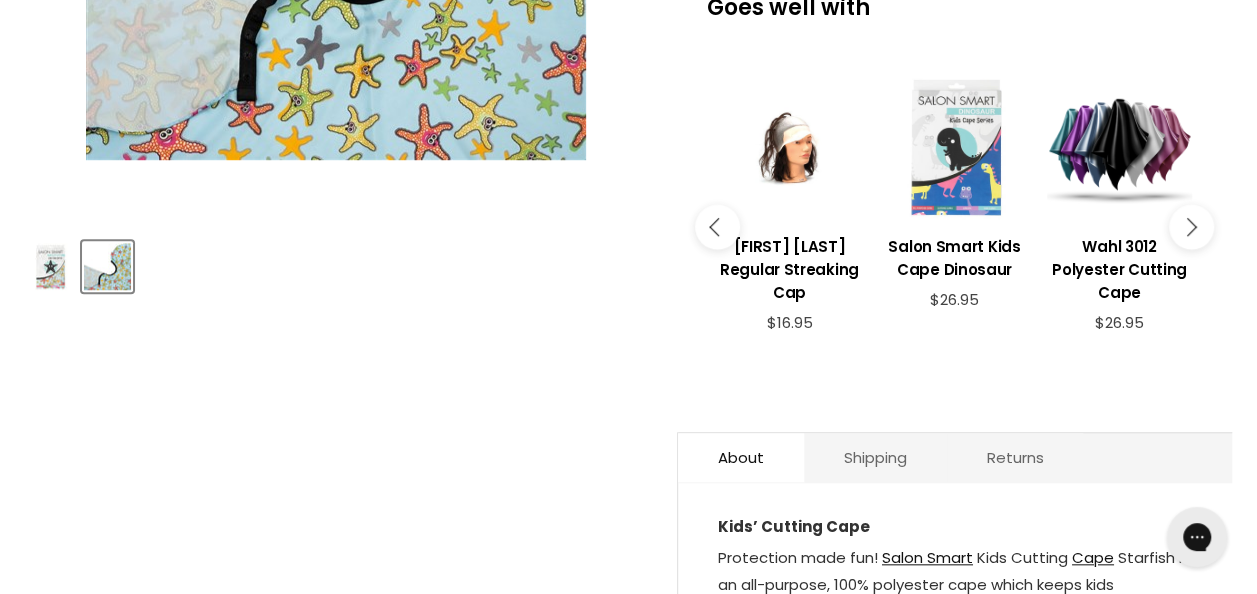 click at bounding box center [1191, 227] 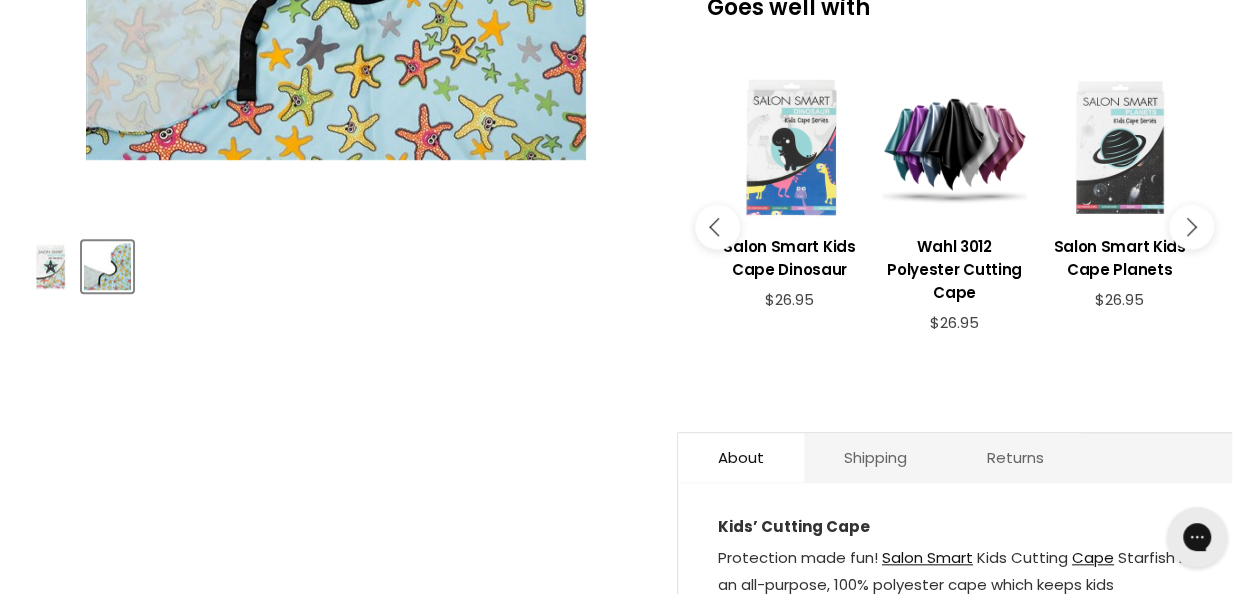 click at bounding box center [1191, 227] 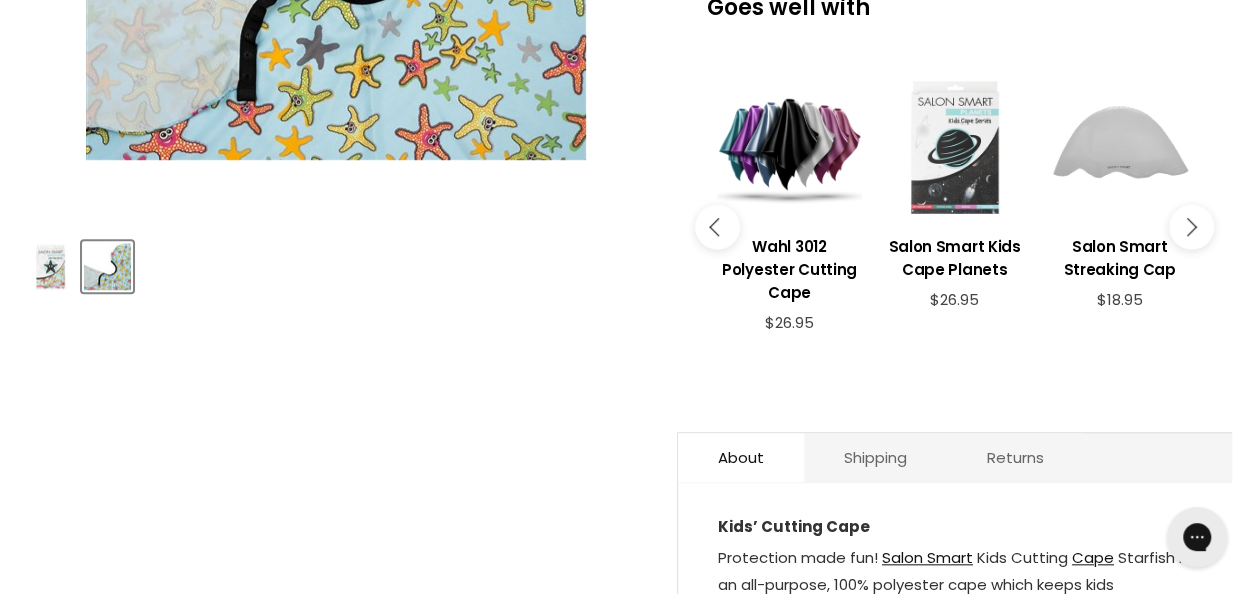 click at bounding box center [1191, 227] 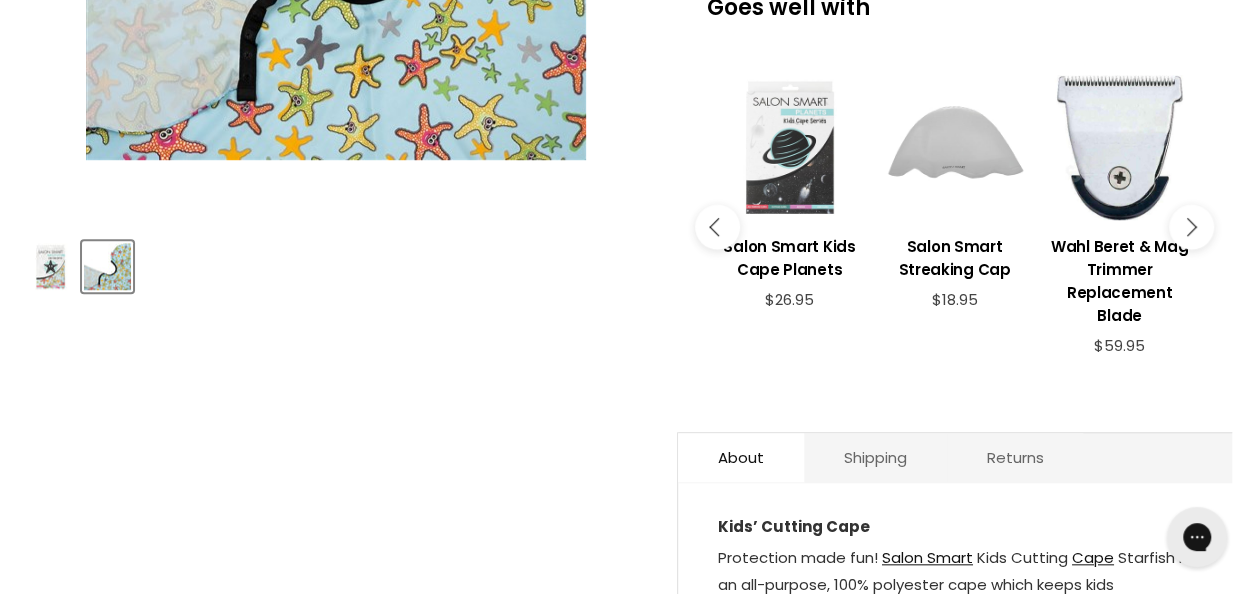 click at bounding box center (1191, 227) 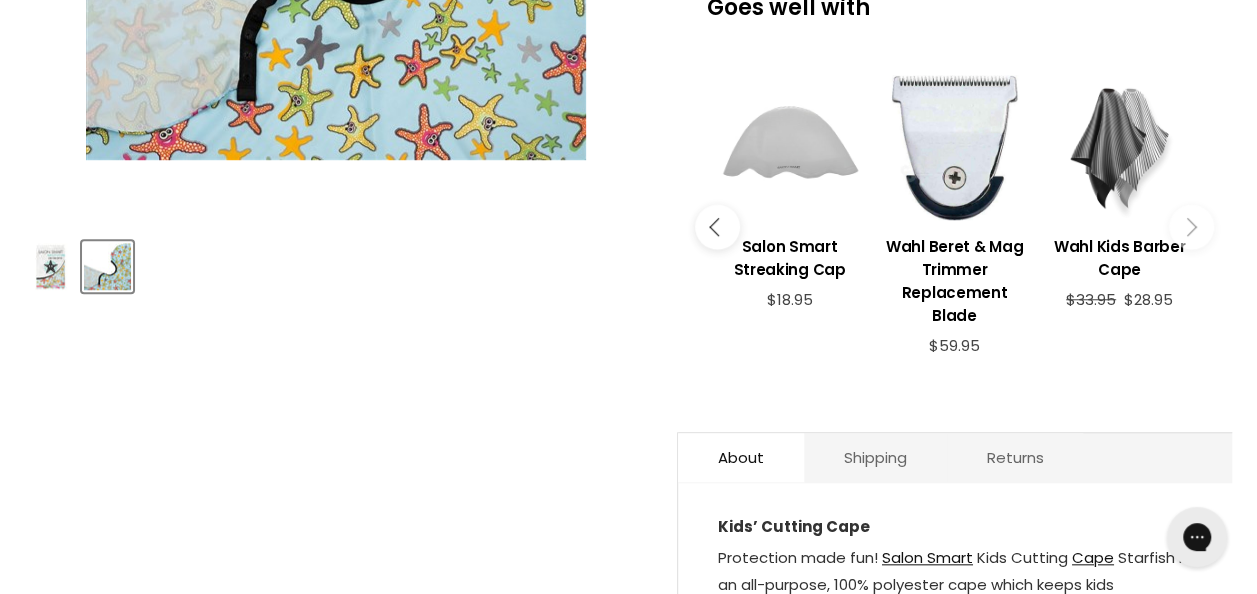 click at bounding box center [1191, 227] 